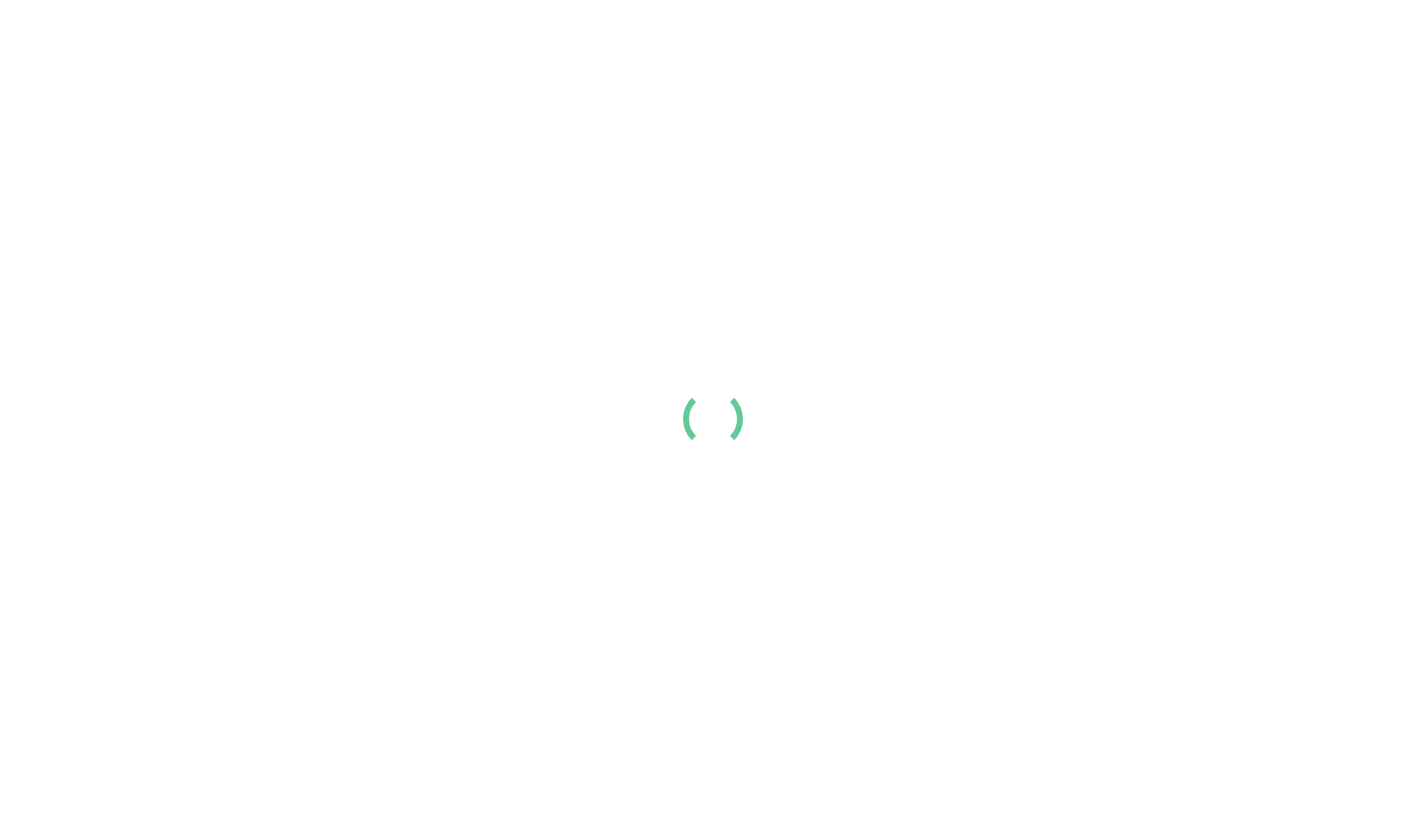scroll, scrollTop: 0, scrollLeft: 0, axis: both 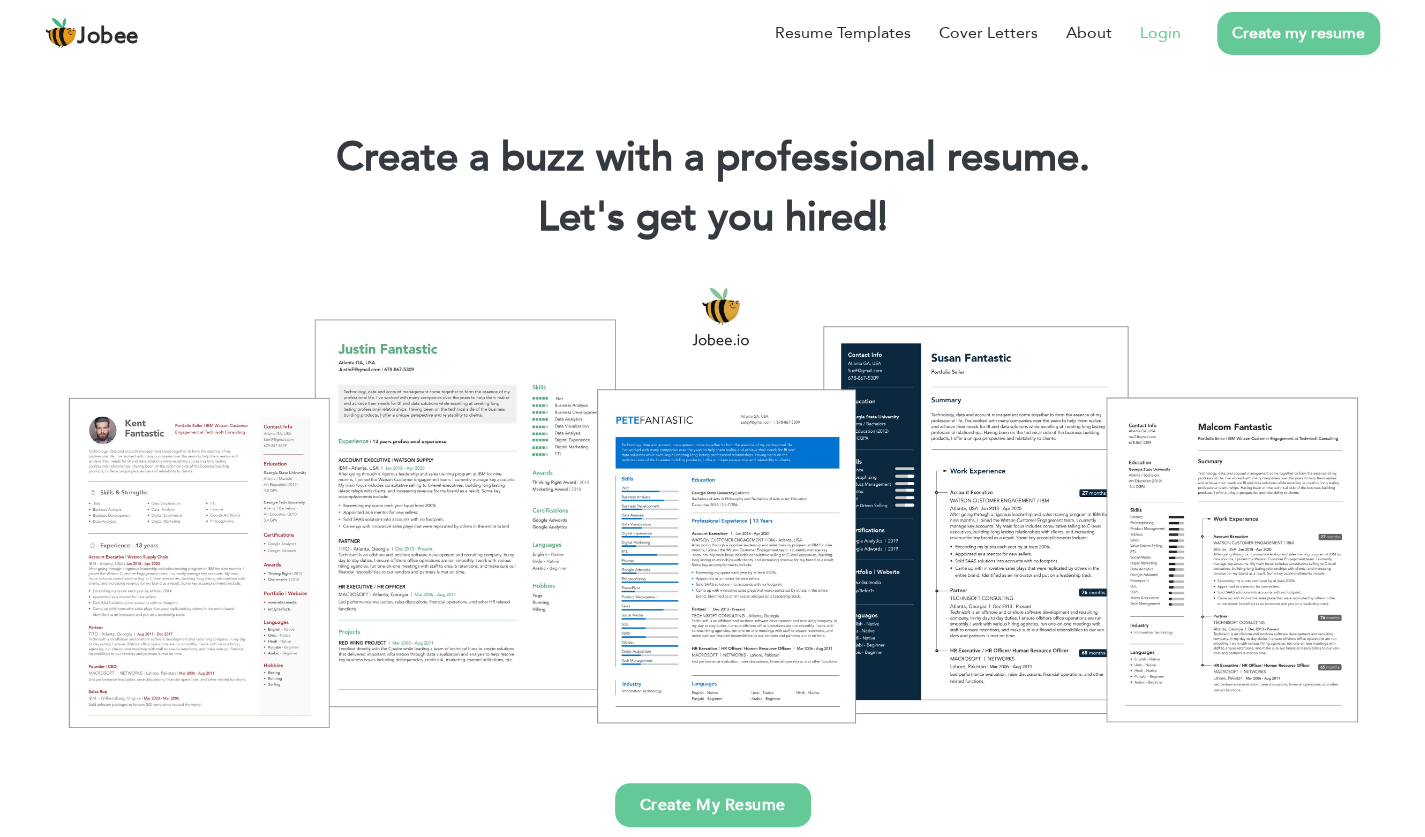click on "Login" at bounding box center (1146, 33) 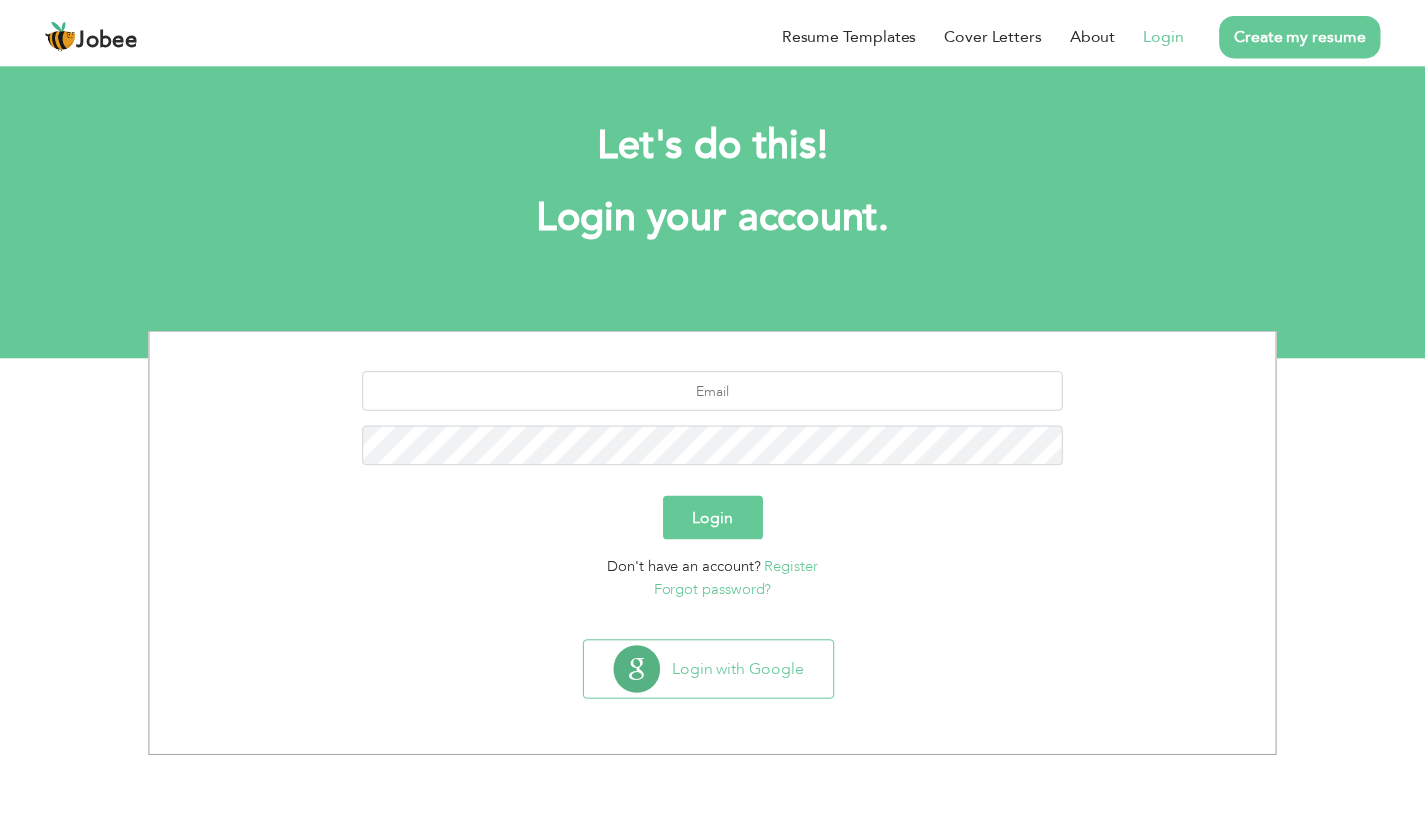 scroll, scrollTop: 0, scrollLeft: 0, axis: both 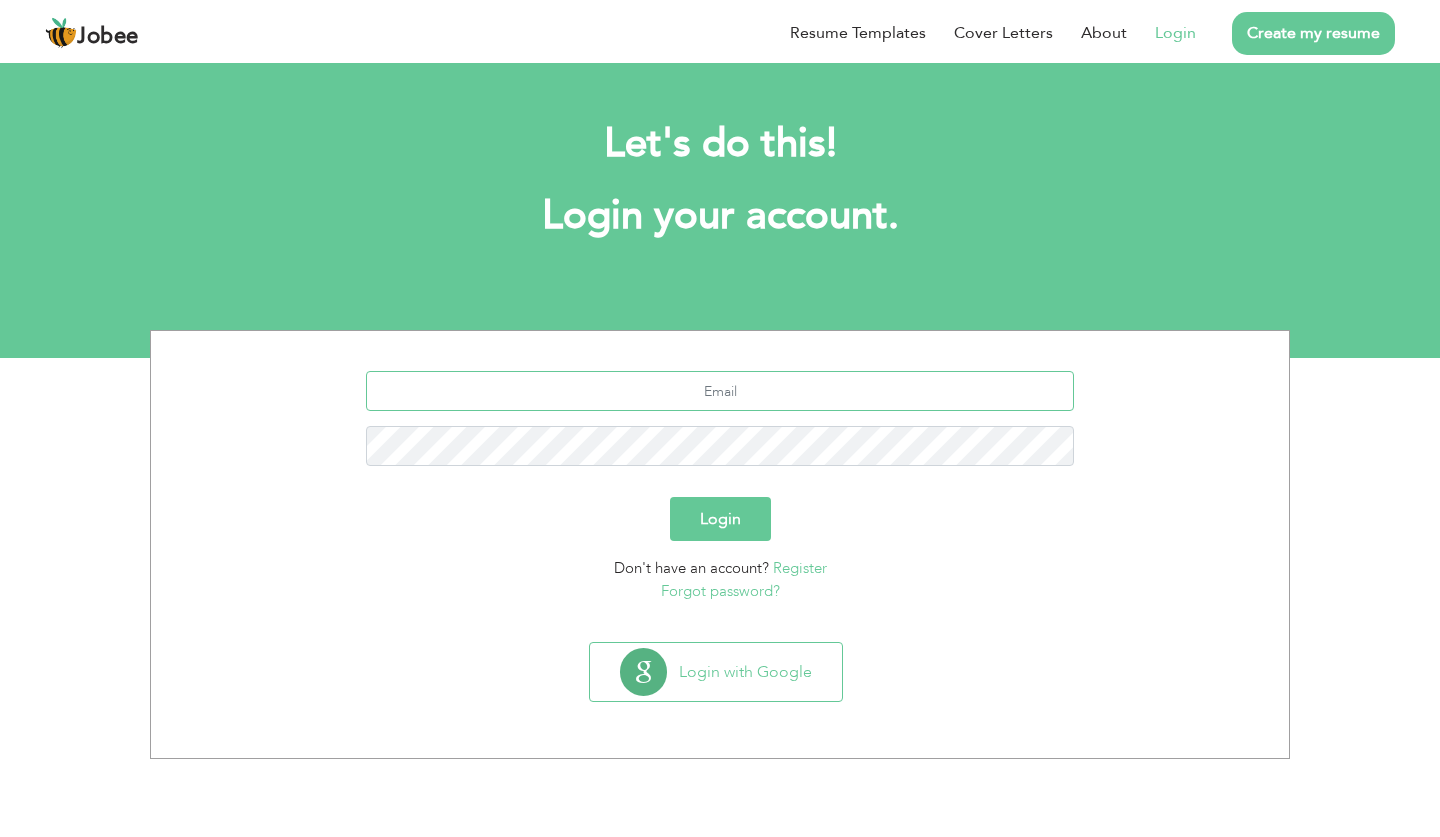 type on "[EMAIL_ADDRESS][DOMAIN_NAME]" 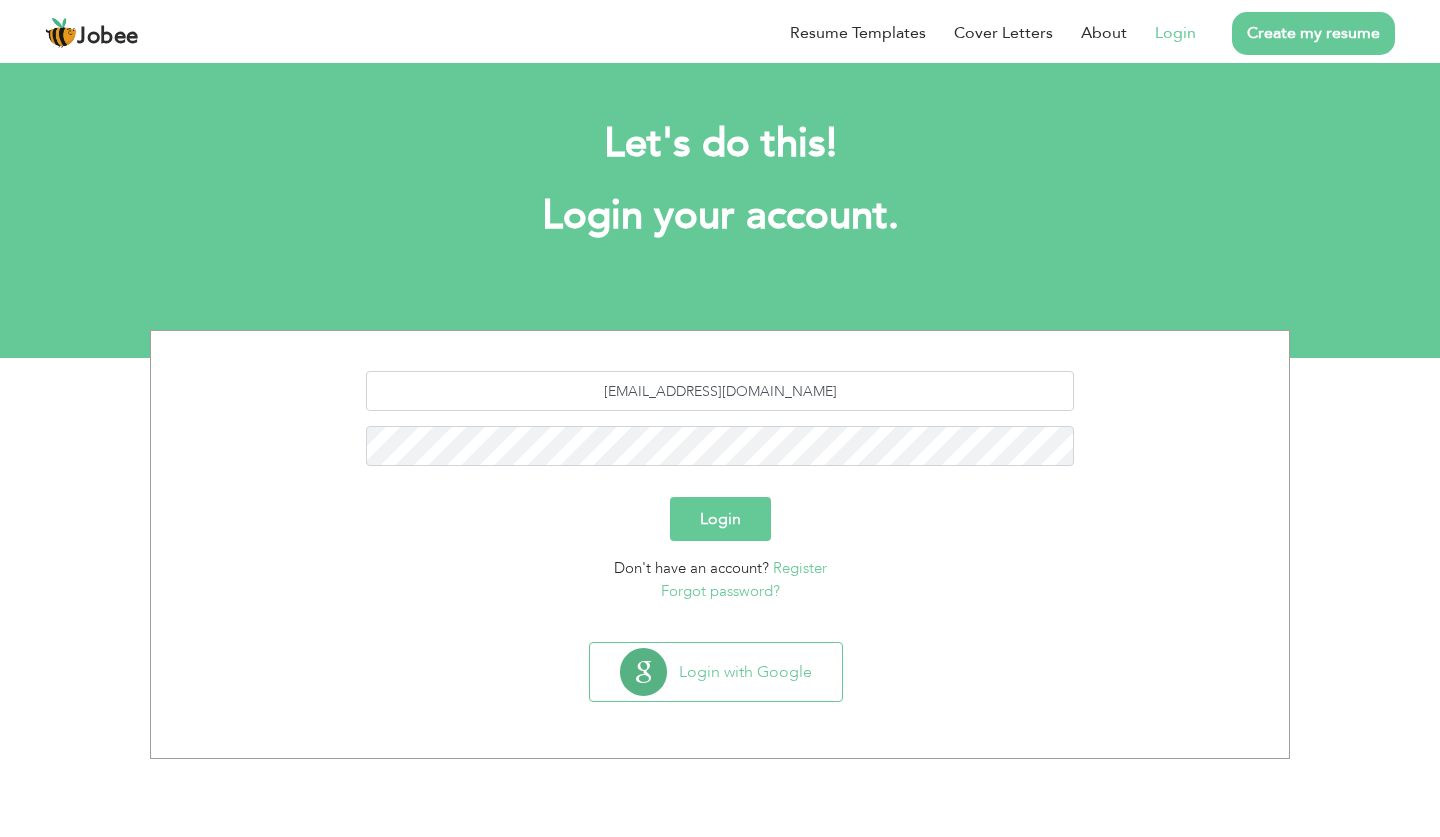 click on "Login" at bounding box center [720, 519] 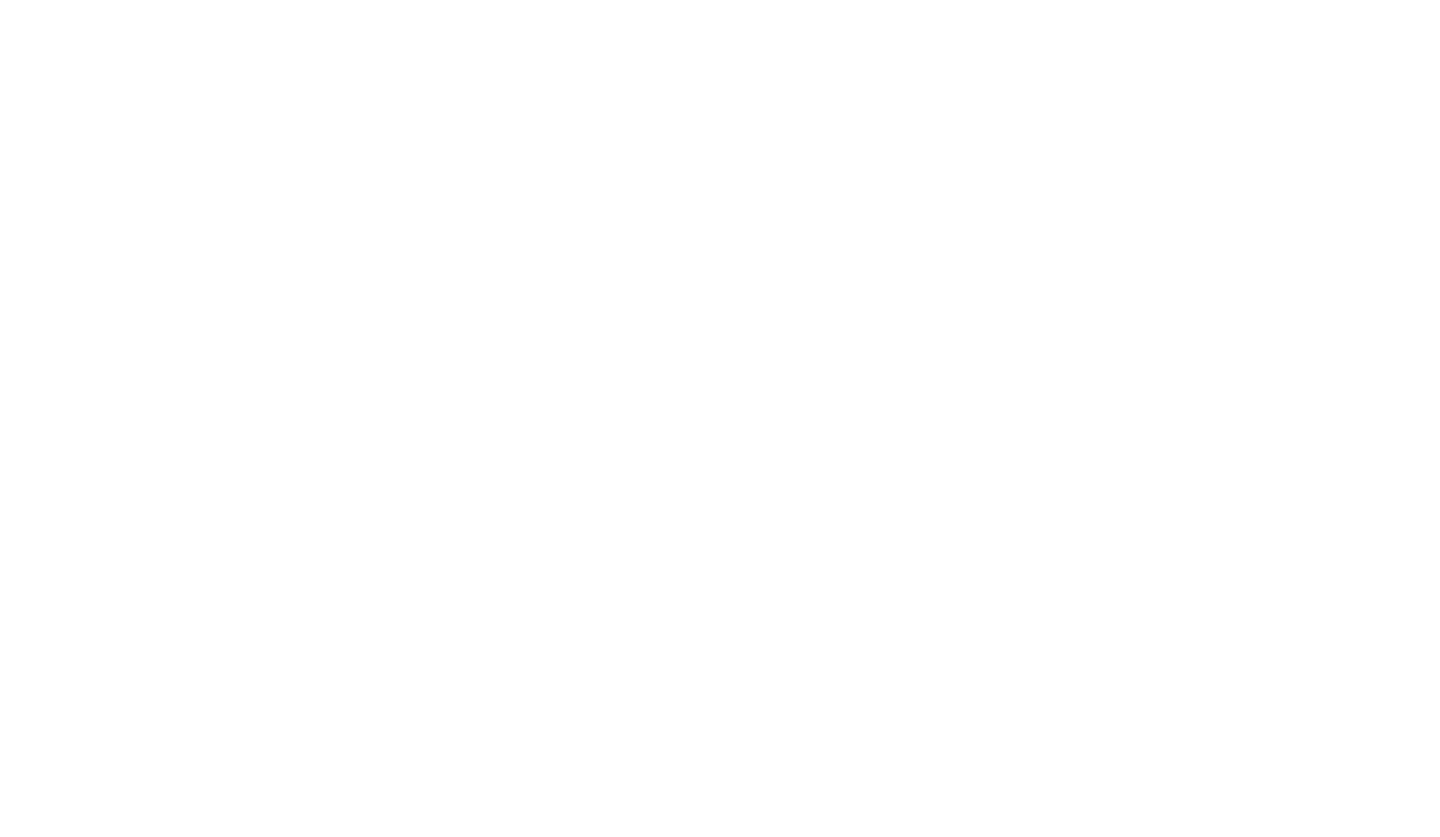 scroll, scrollTop: 0, scrollLeft: 0, axis: both 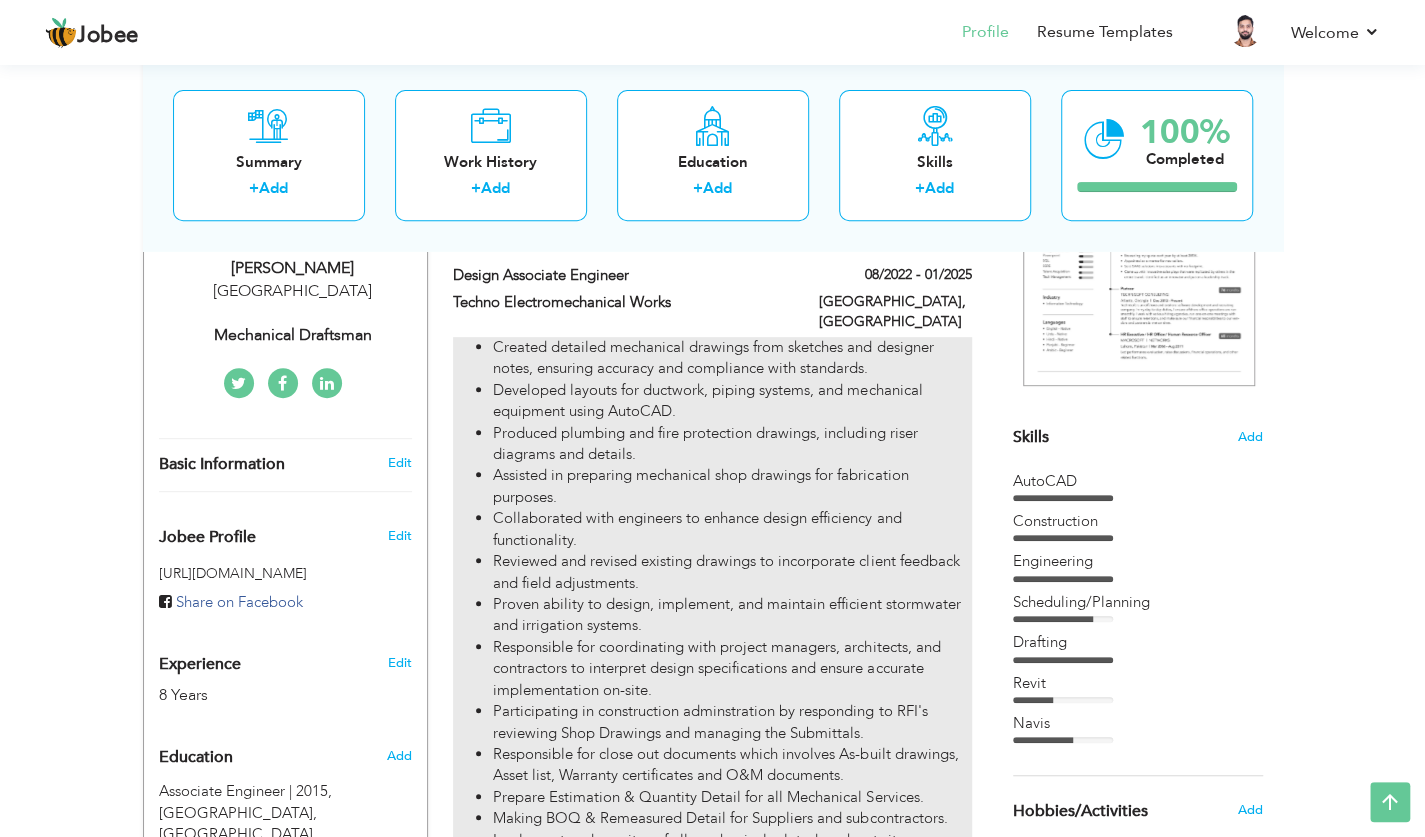 click on "Created detailed mechanical drawings from sketches and designer notes, ensuring accuracy and compliance with standards." at bounding box center [732, 358] 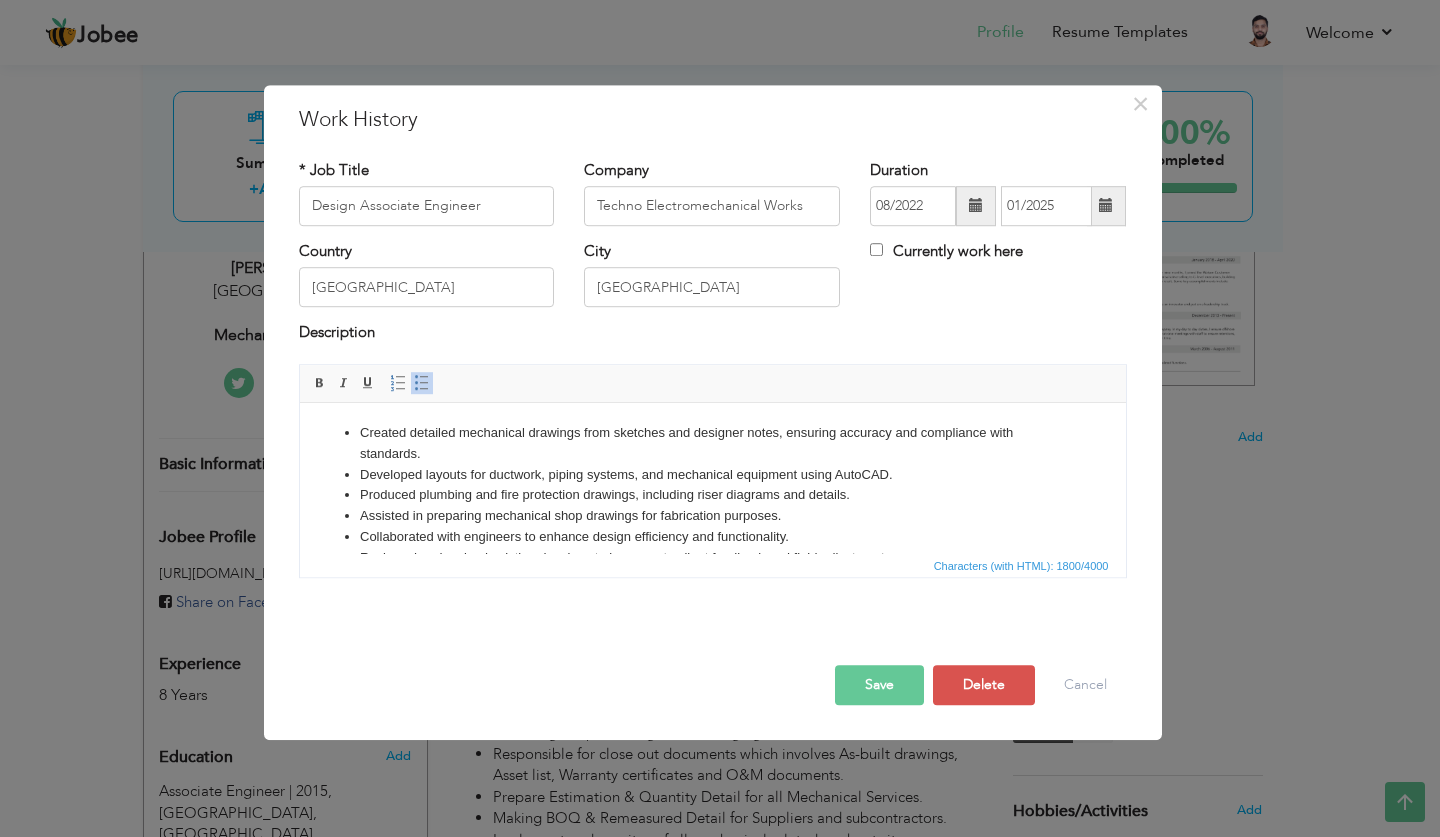 click on "Created detailed mechanical drawings from sketches and designer notes, ensuring accuracy and compliance with standards." at bounding box center (712, 443) 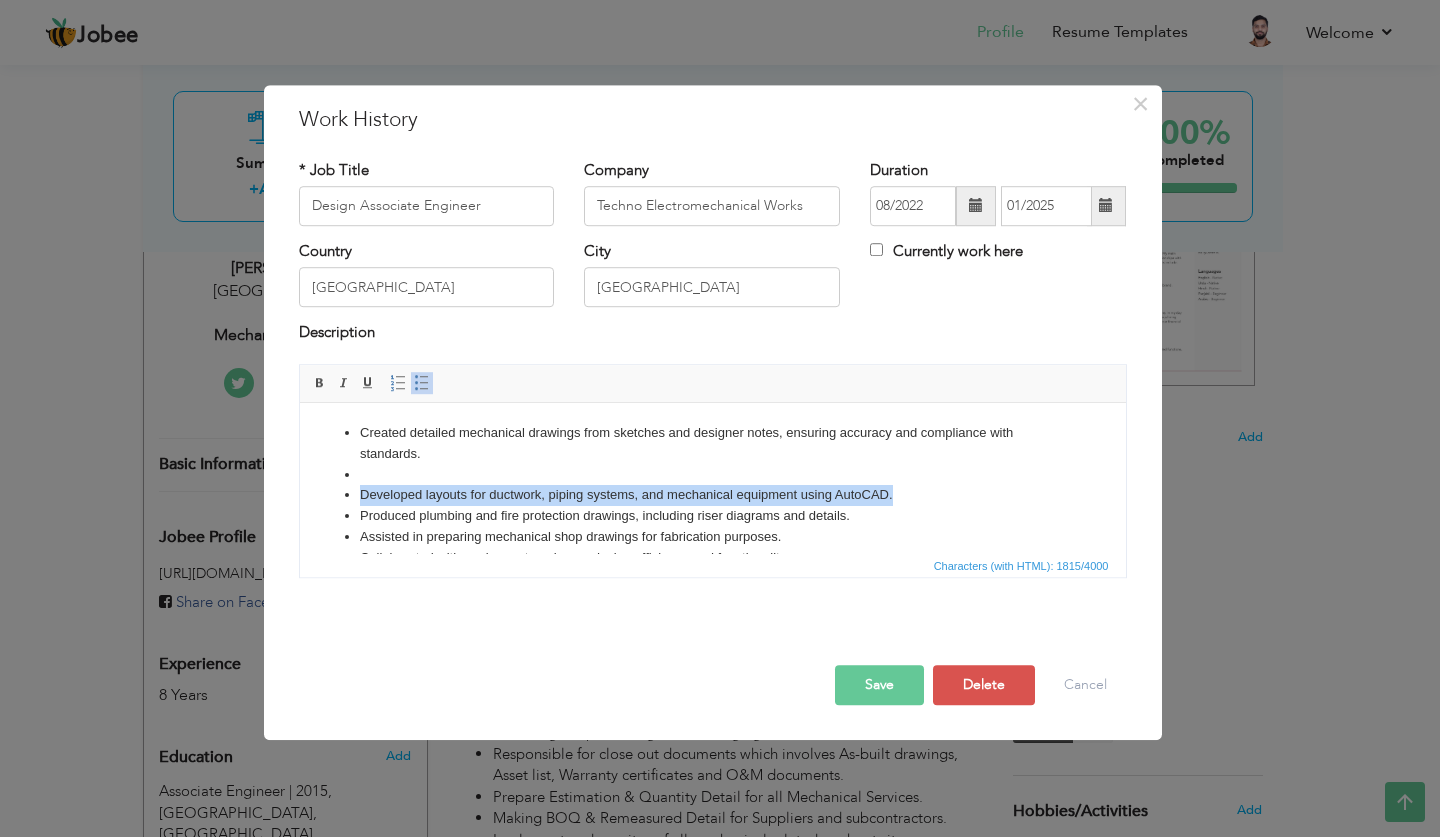 drag, startPoint x: 896, startPoint y: 492, endPoint x: 348, endPoint y: 492, distance: 548 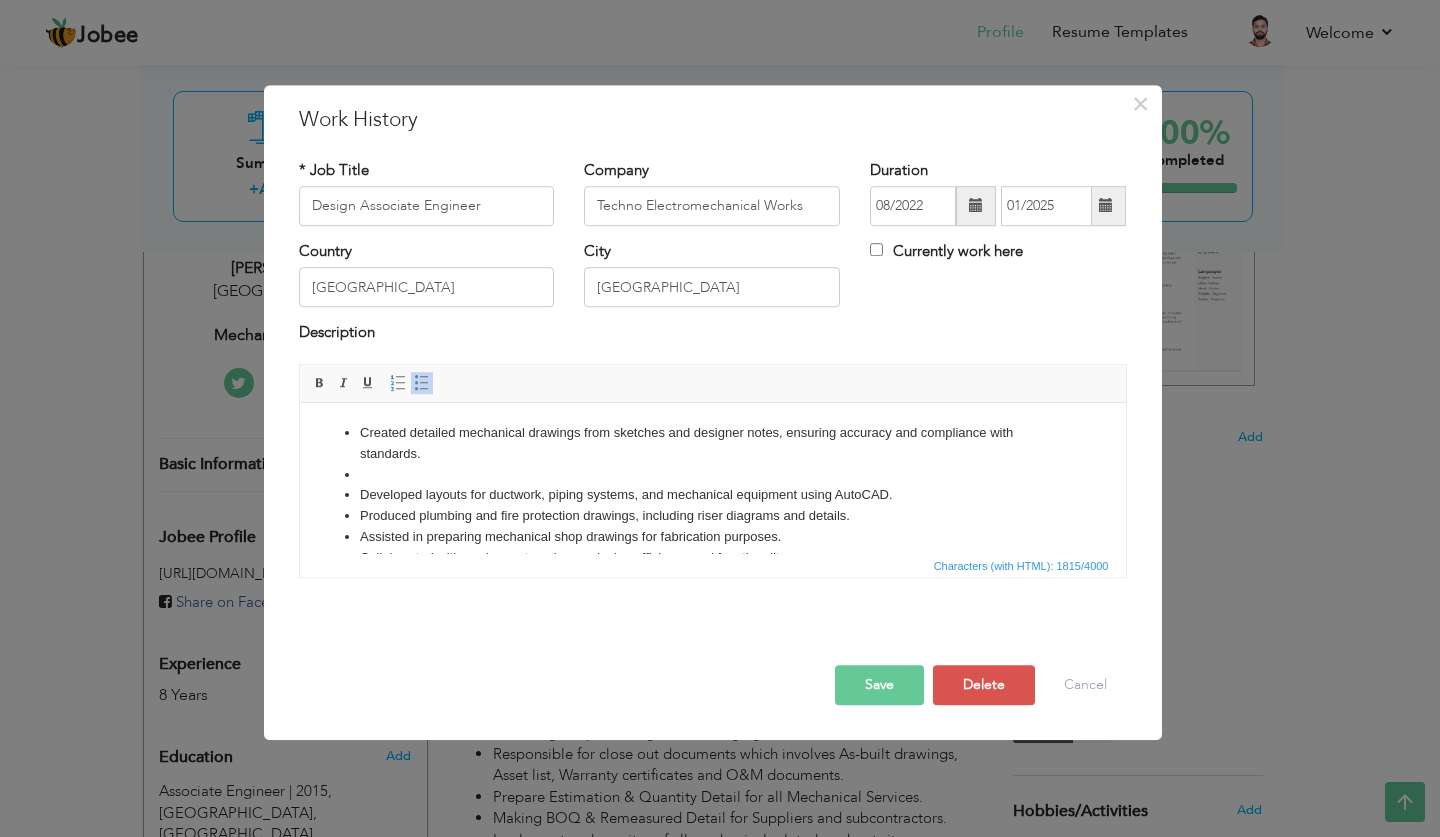 click at bounding box center (712, 474) 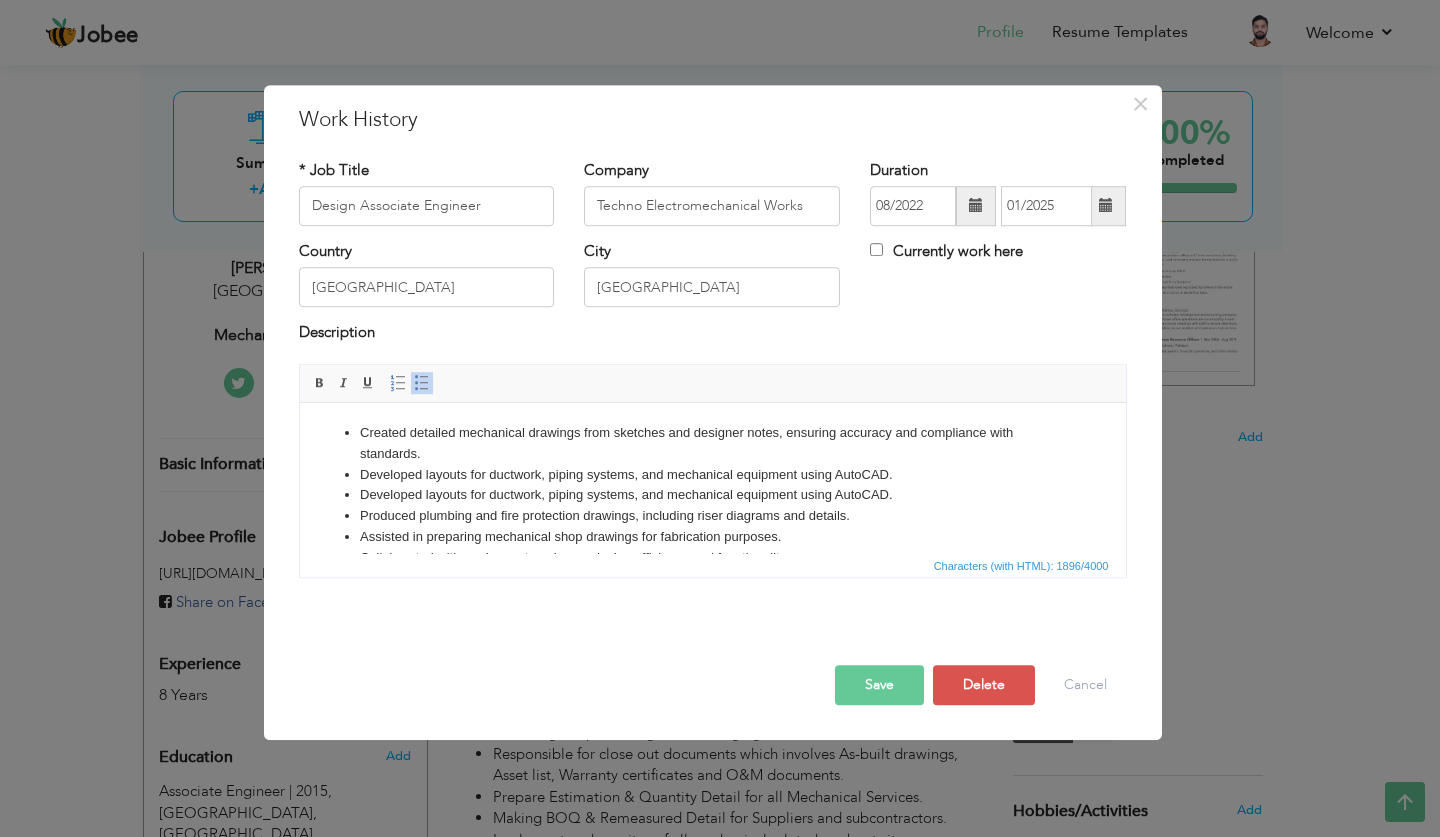 click on "Developed layouts for ductwork, piping systems, and mechanical equipment using AutoCAD." at bounding box center (712, 474) 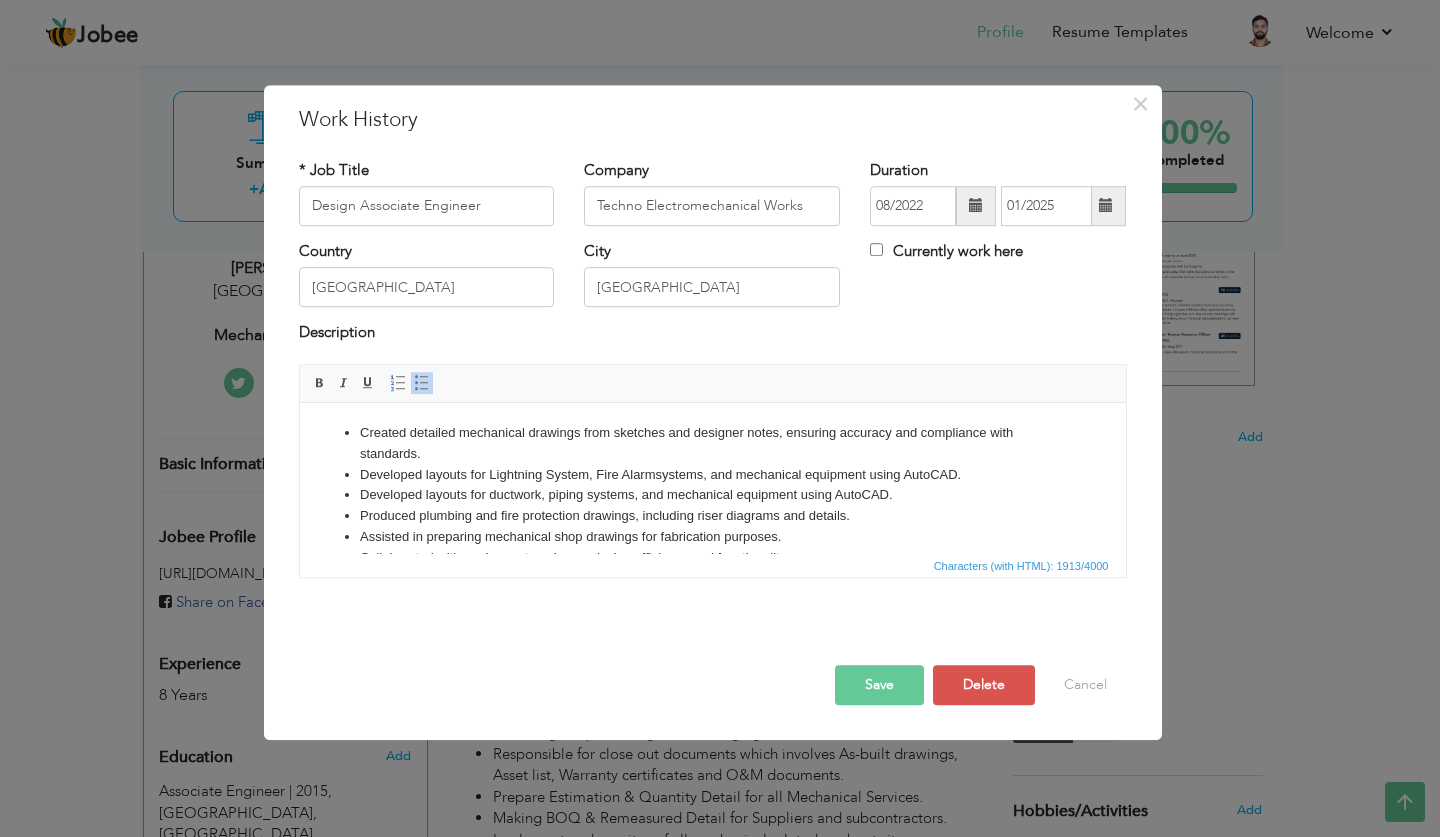 click on "Developed layouts for Lightning System , Fire Alarm  systems, and mechanical equipment using AutoCAD." at bounding box center (712, 474) 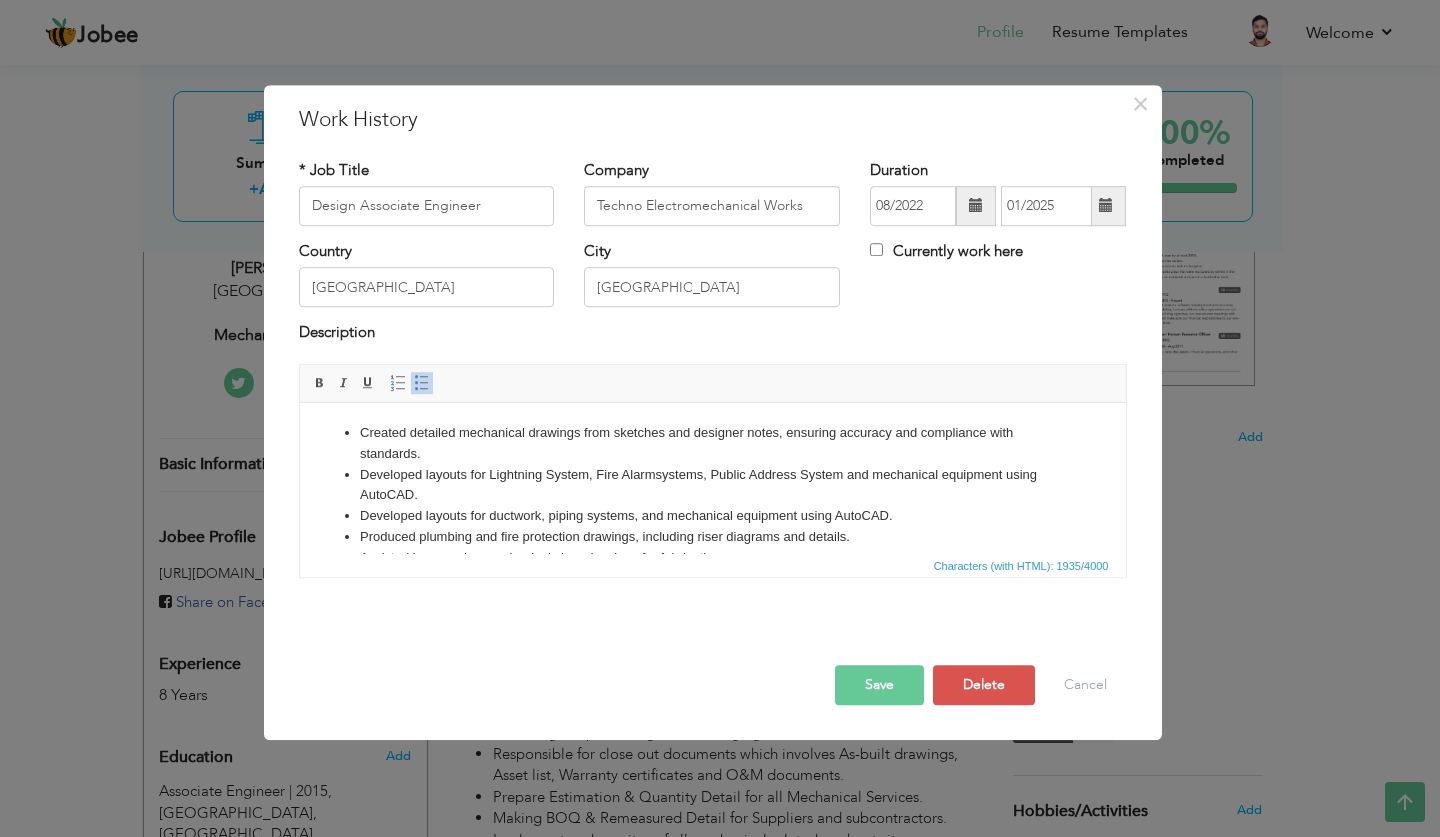 click on "Developed layouts for Lightning System , Fire Alarm  systems, Public Address System and mechanical equipment using AutoCAD." at bounding box center [712, 485] 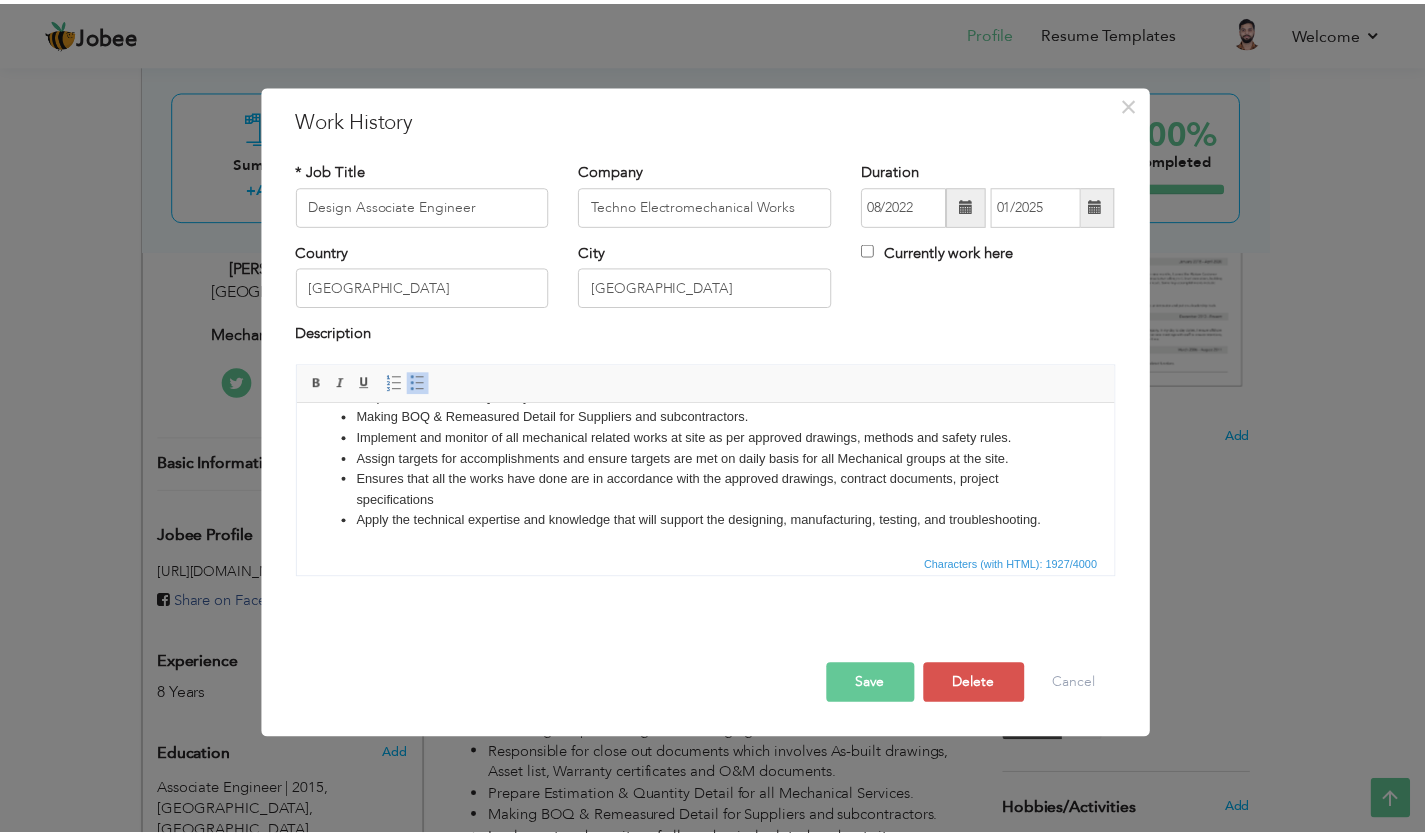 scroll, scrollTop: 0, scrollLeft: 0, axis: both 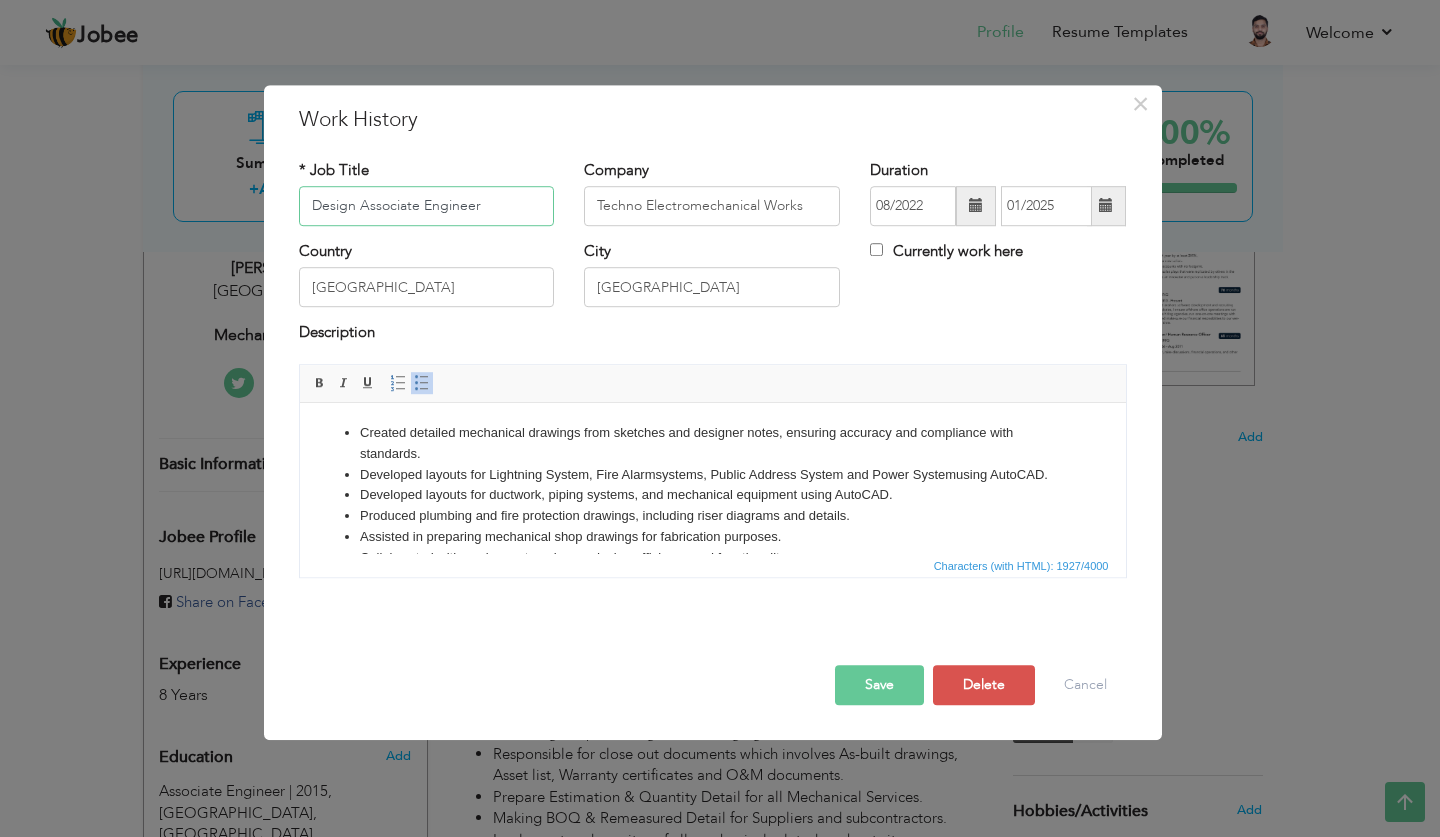 click on "Design Associate Engineer" at bounding box center [427, 206] 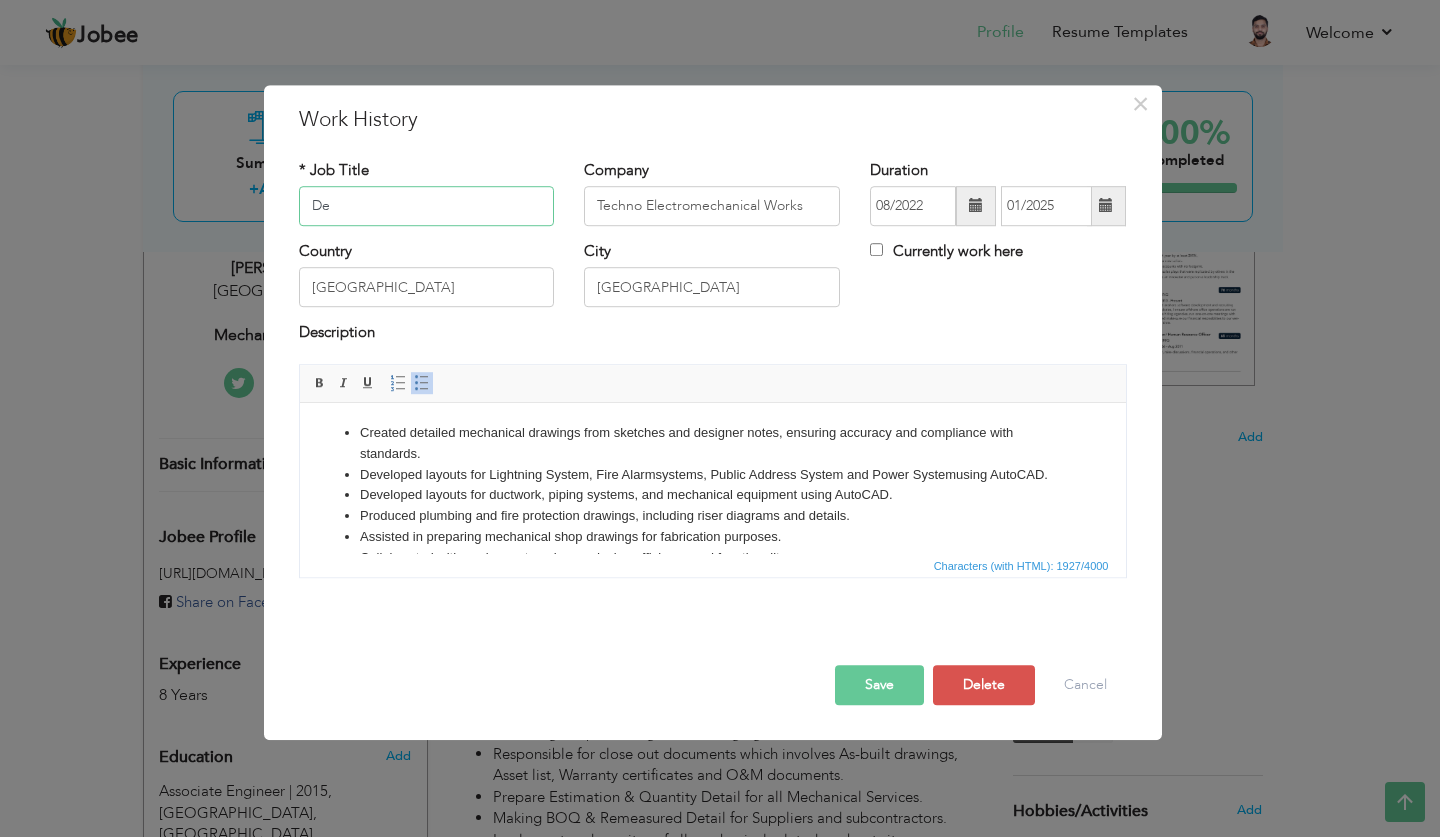 type on "D" 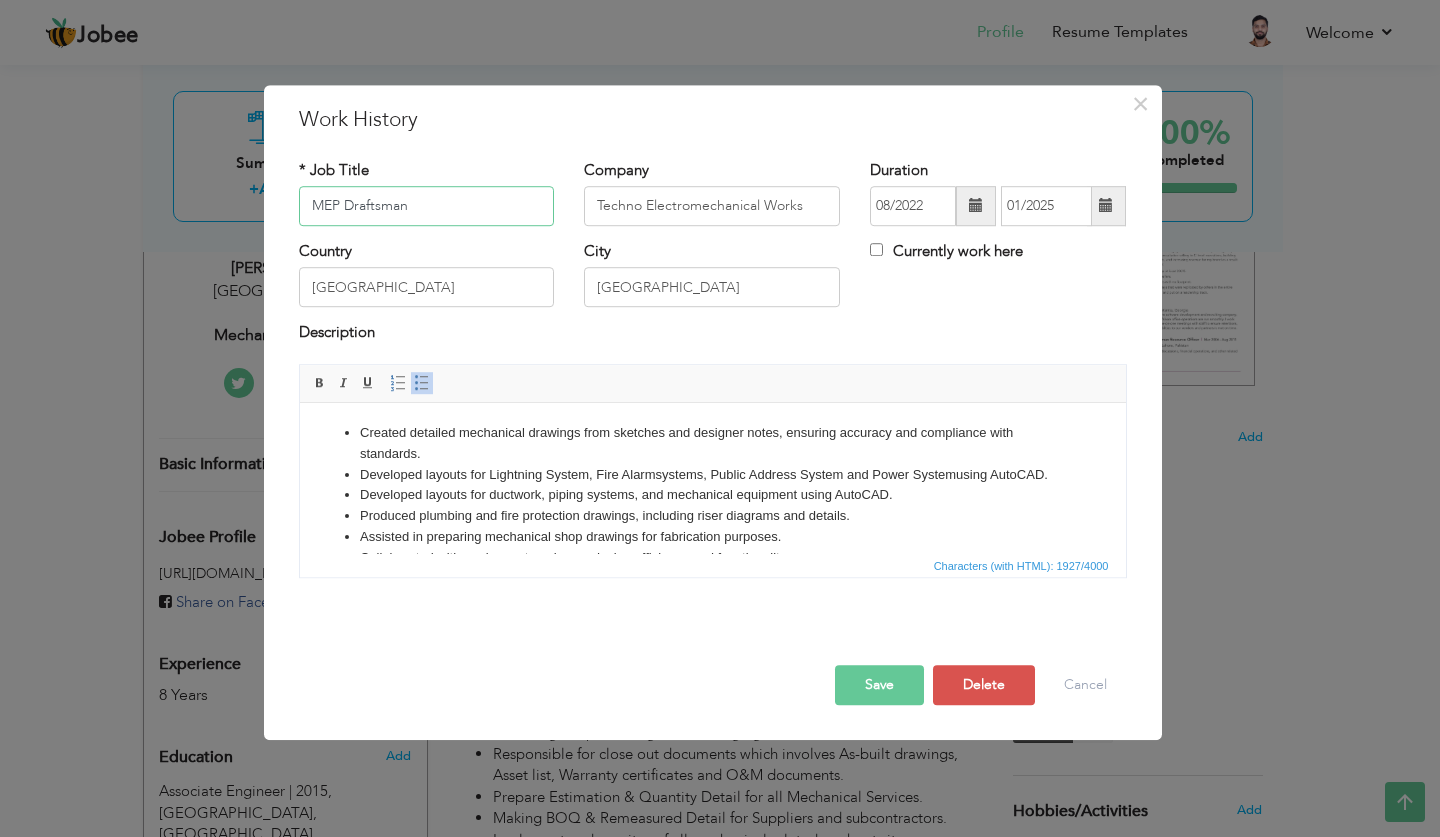 type on "MEP Draftsman" 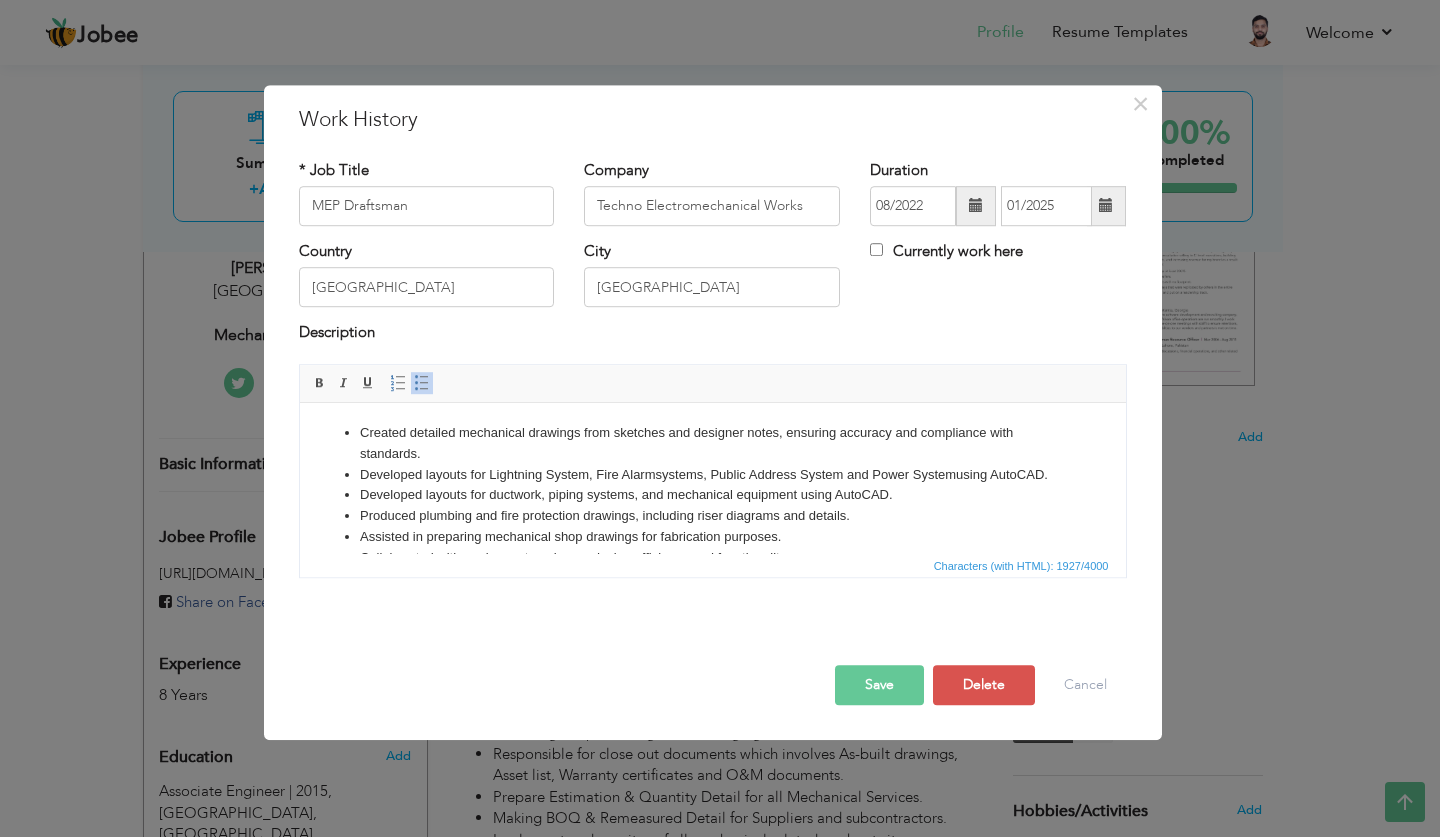 click on "Save" at bounding box center [879, 685] 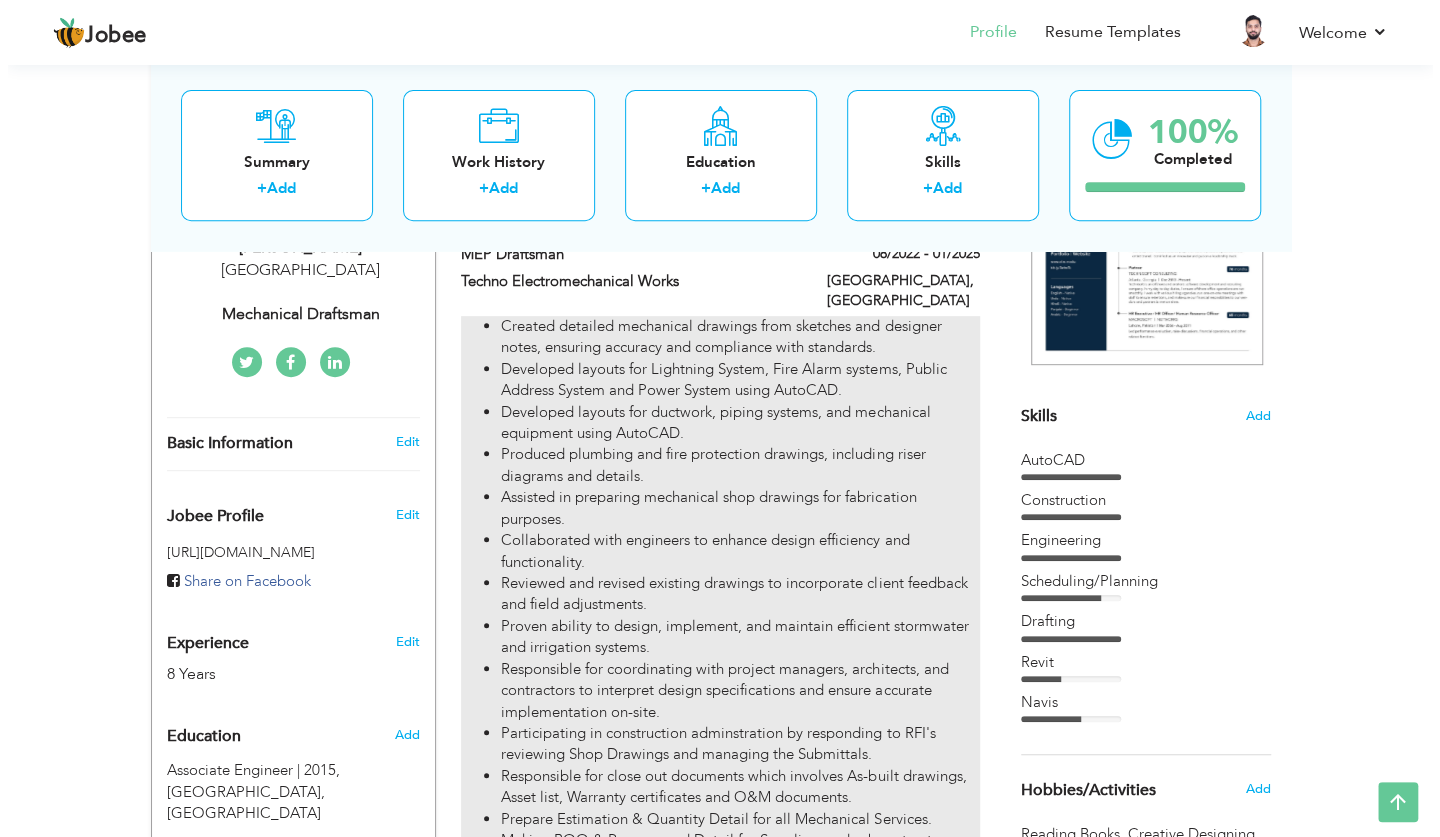 scroll, scrollTop: 361, scrollLeft: 0, axis: vertical 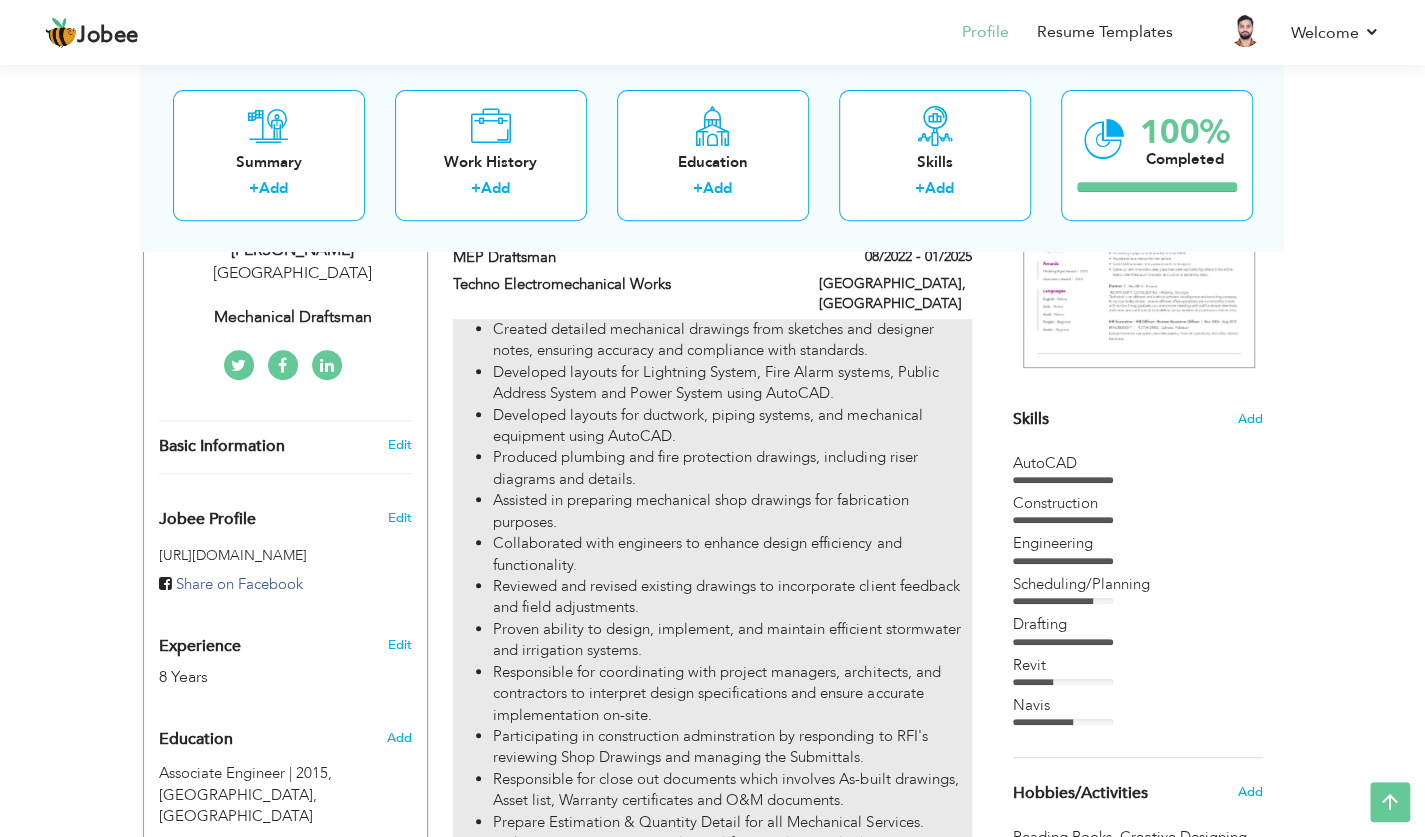 click on "Developed layouts for Lightning System, Fire Alarm systems, Public Address System and Power System using AutoCAD." at bounding box center (732, 383) 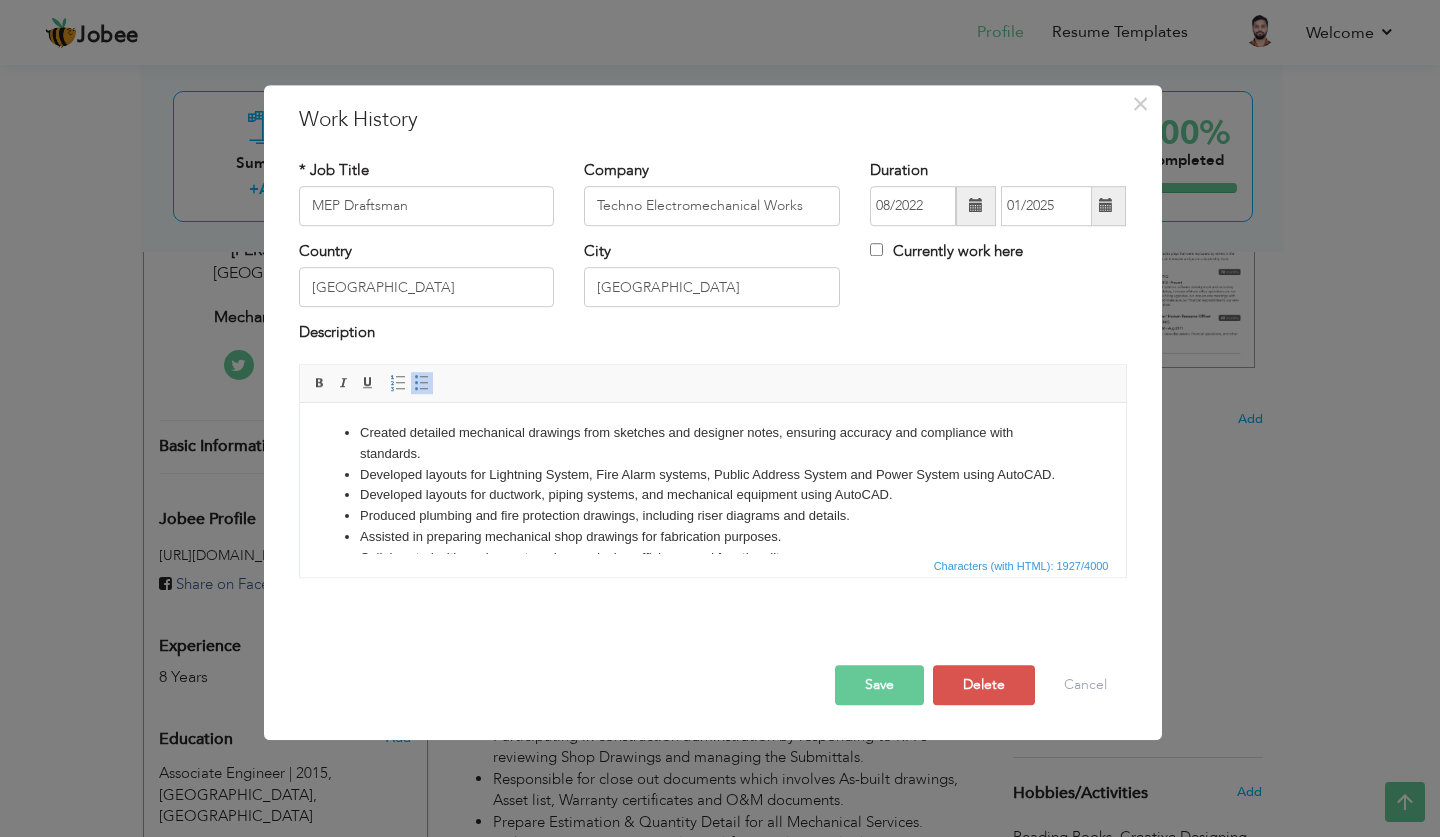 click on "Developed layouts for Lightning System, Fire Alarm systems, Public Address System and Power System using AutoCAD." at bounding box center [712, 474] 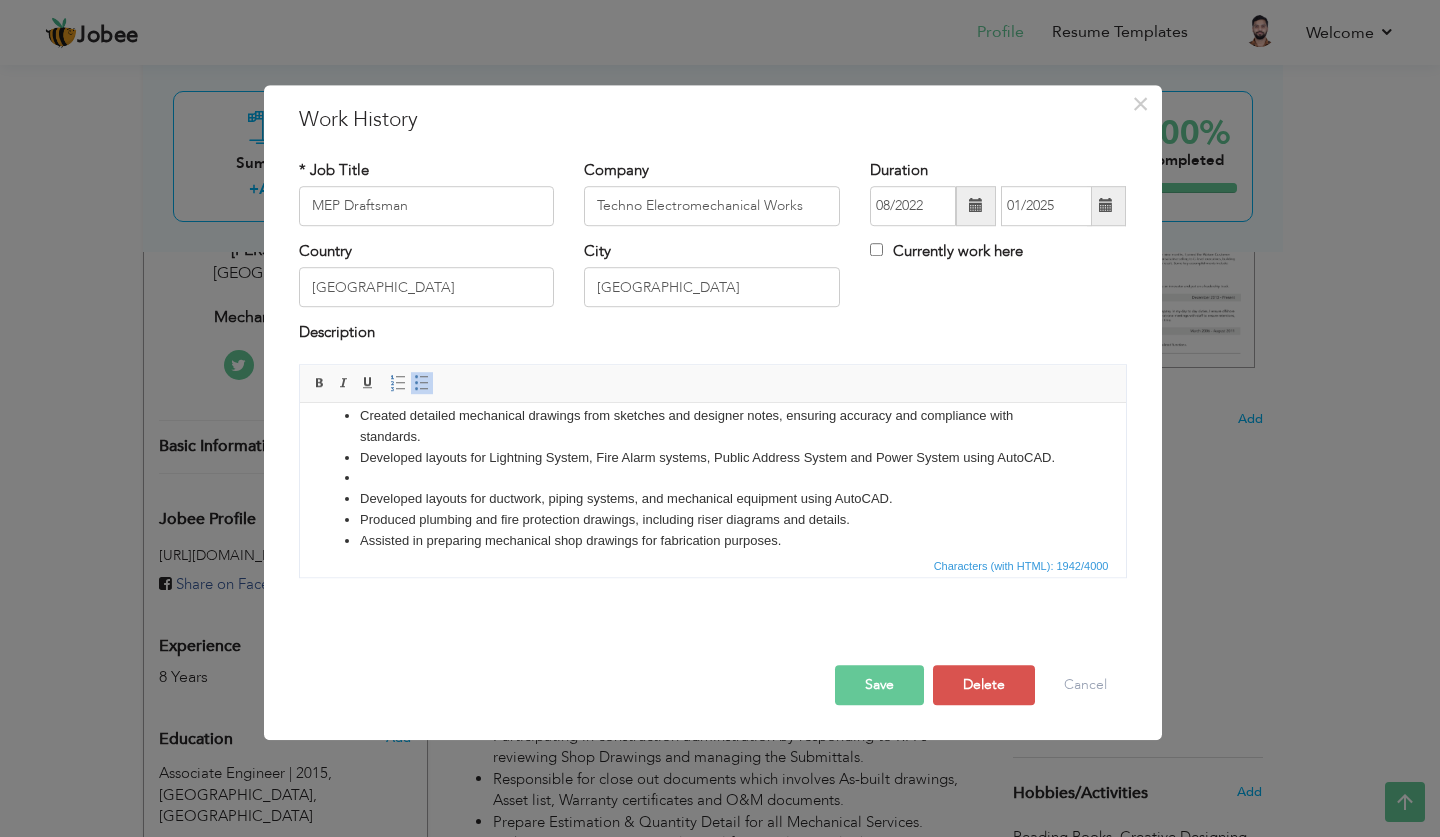 scroll, scrollTop: 23, scrollLeft: 0, axis: vertical 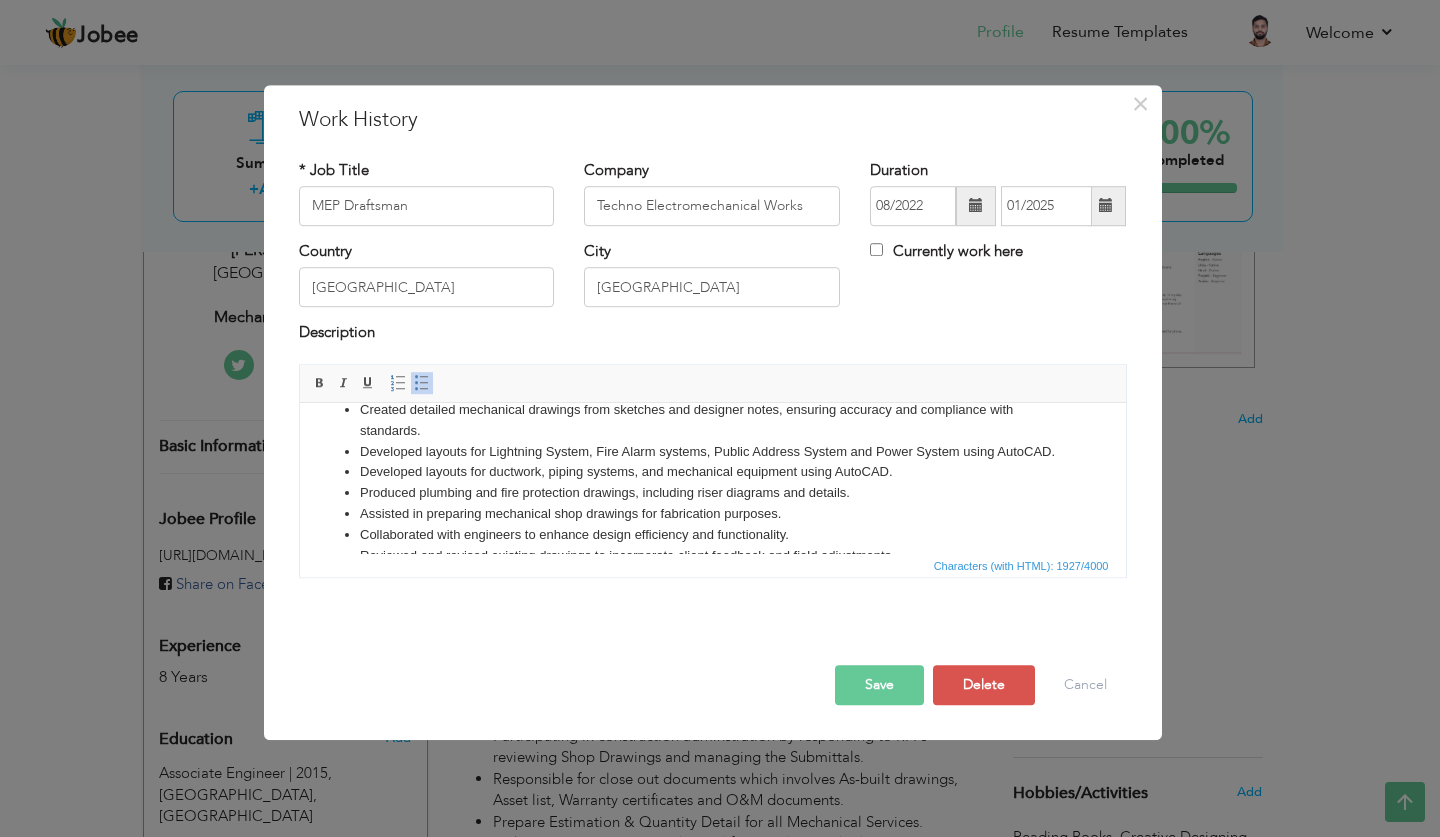 click on "Save" at bounding box center (879, 685) 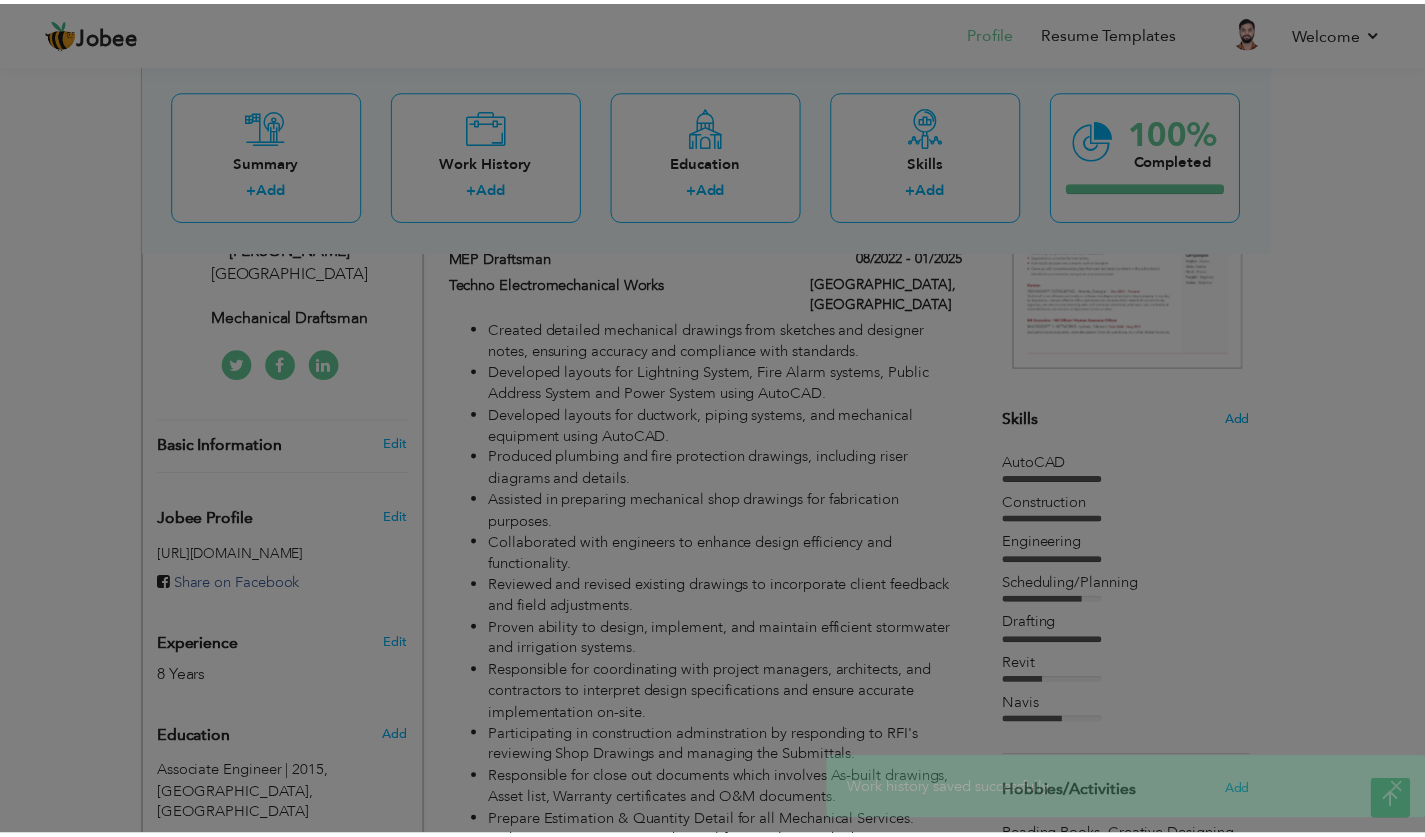 scroll, scrollTop: 0, scrollLeft: 0, axis: both 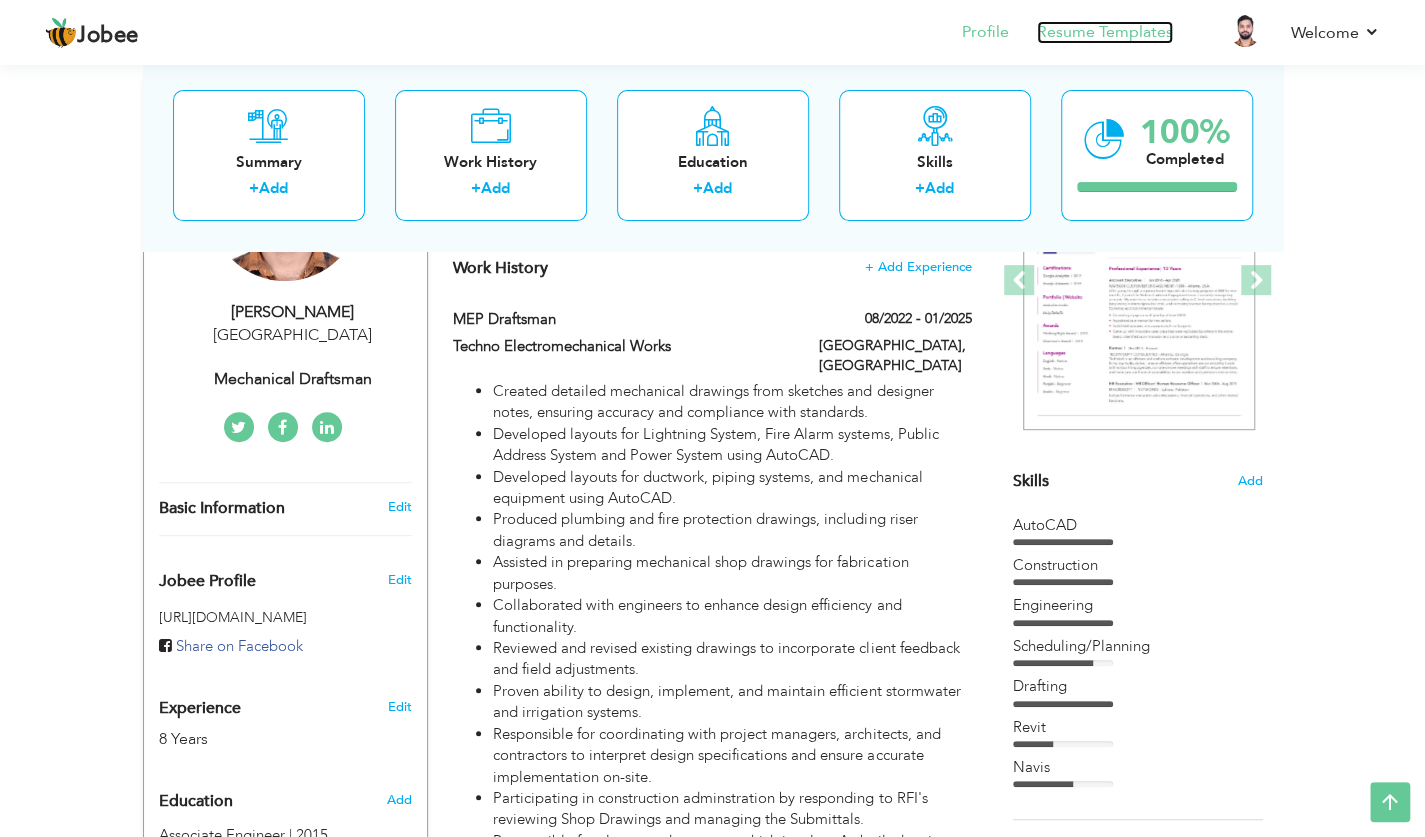 click on "Resume Templates" at bounding box center [1105, 32] 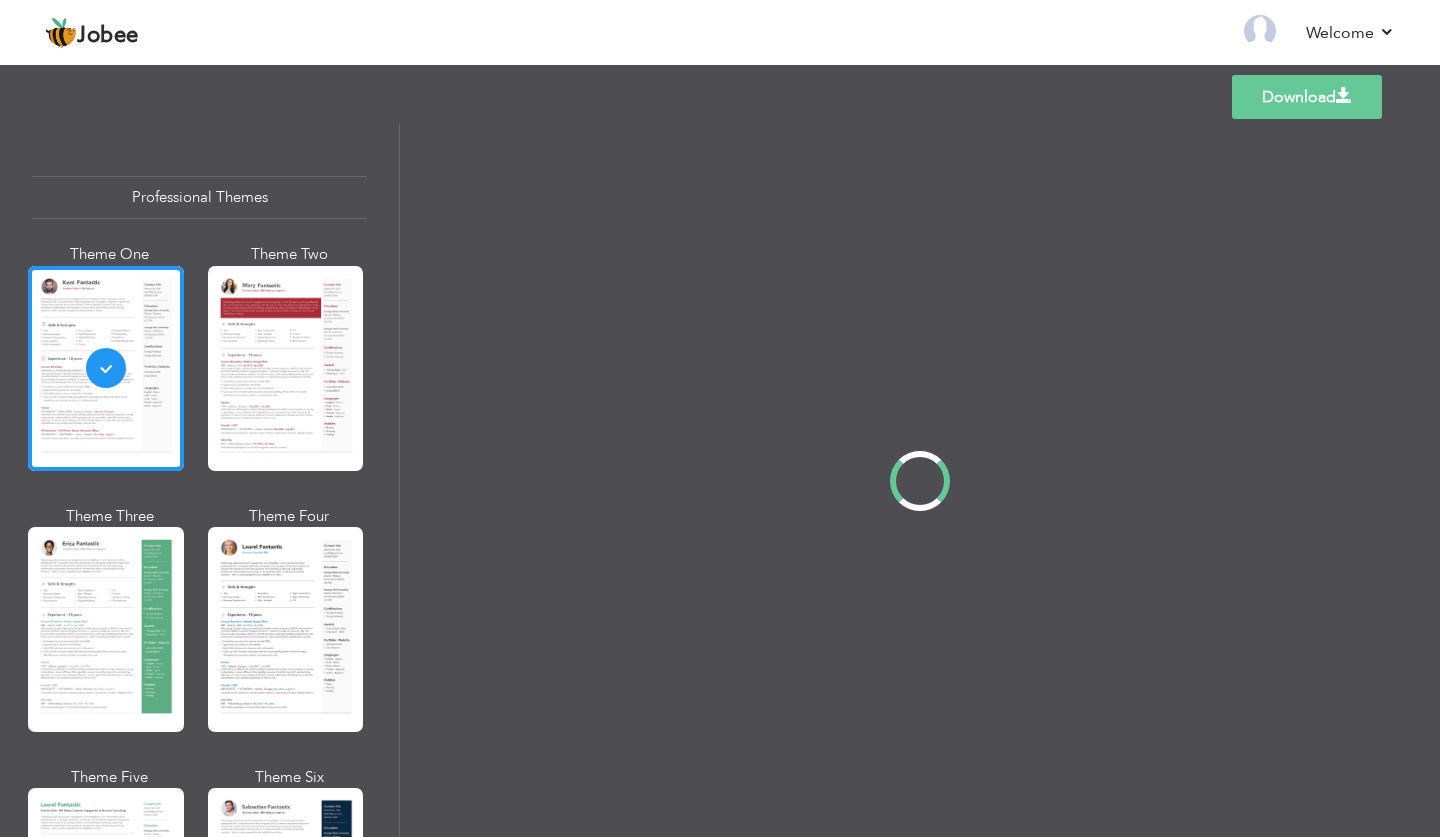 scroll, scrollTop: 0, scrollLeft: 0, axis: both 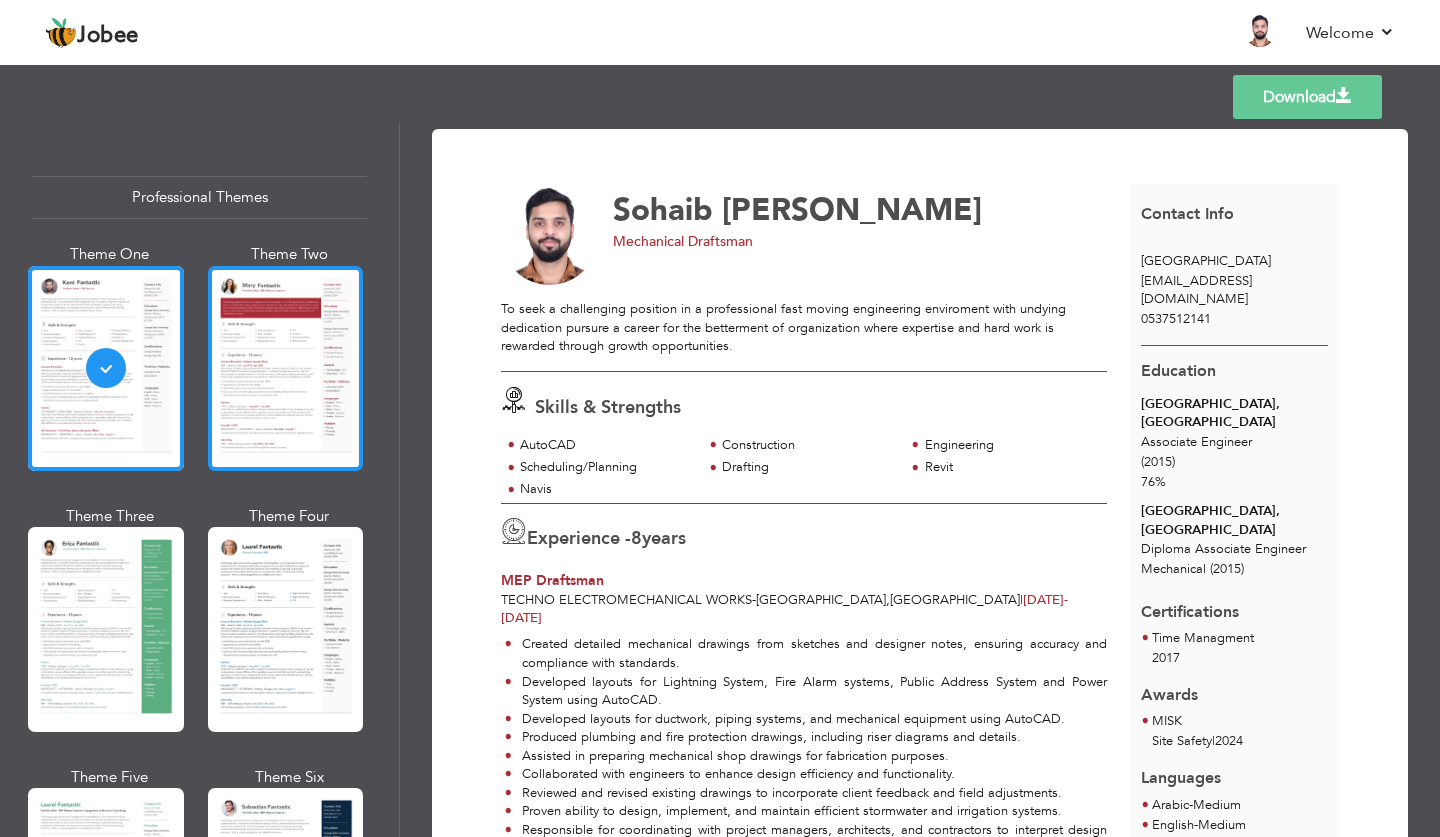 click at bounding box center (286, 368) 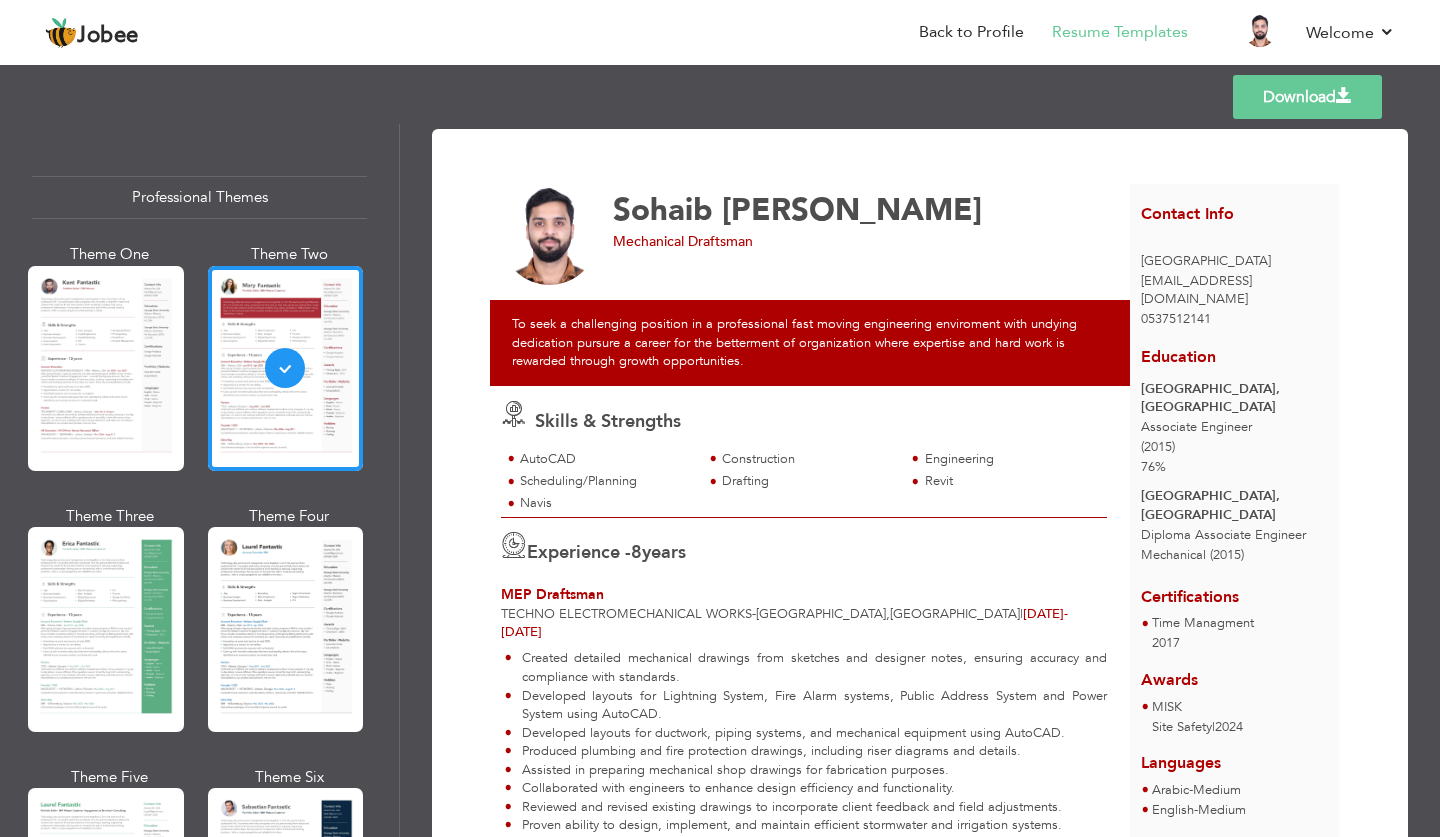 click on "Download" at bounding box center (1307, 97) 